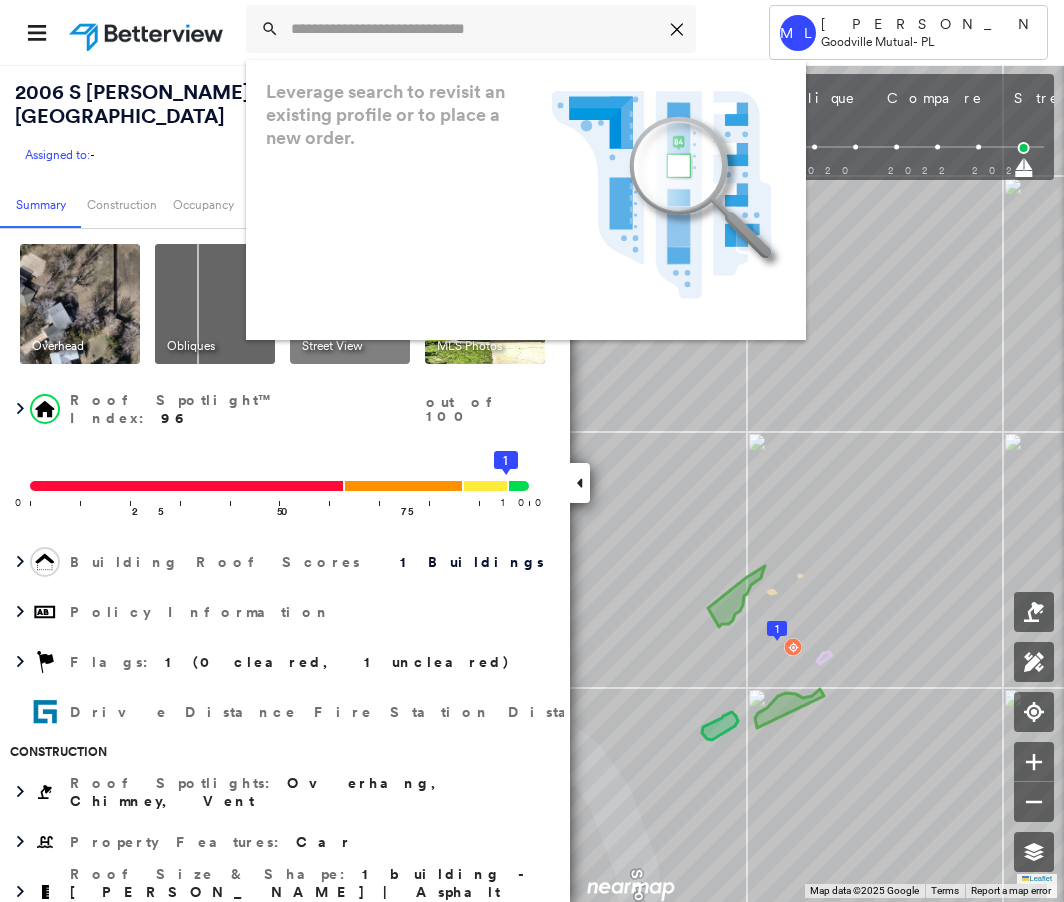 scroll, scrollTop: 0, scrollLeft: 0, axis: both 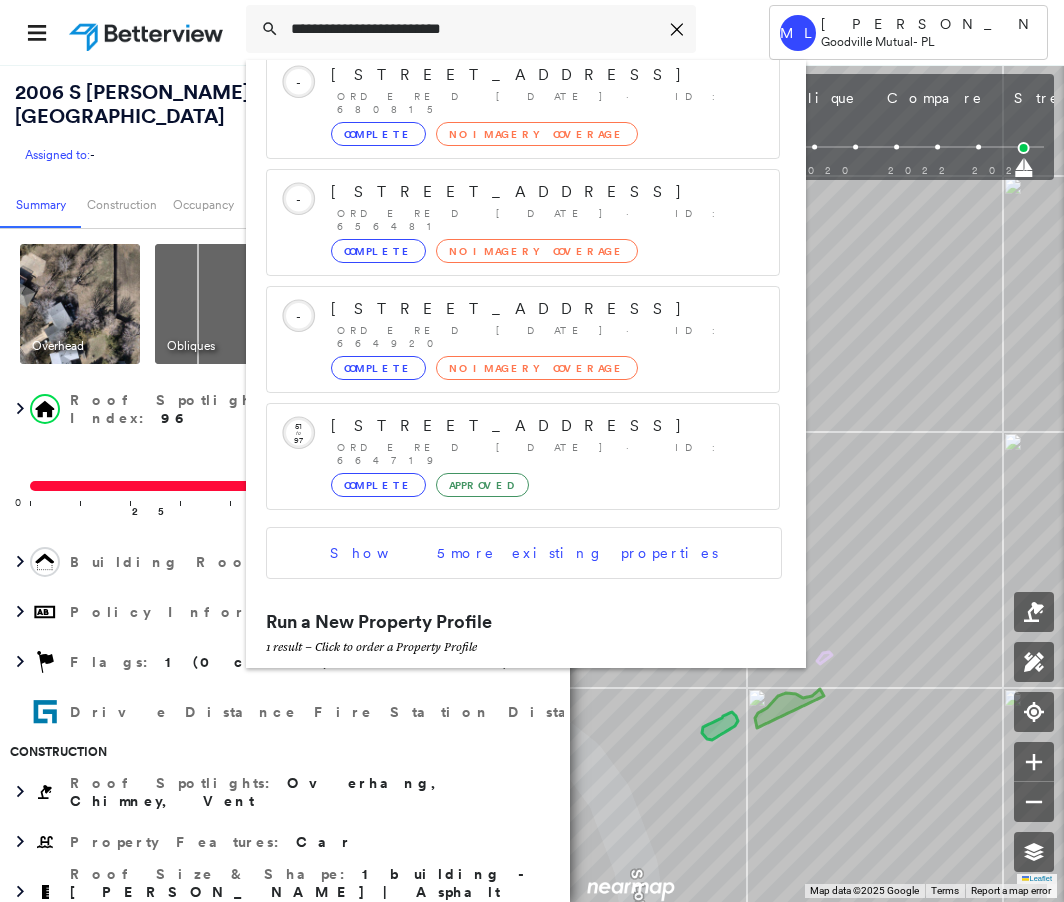 type on "**********" 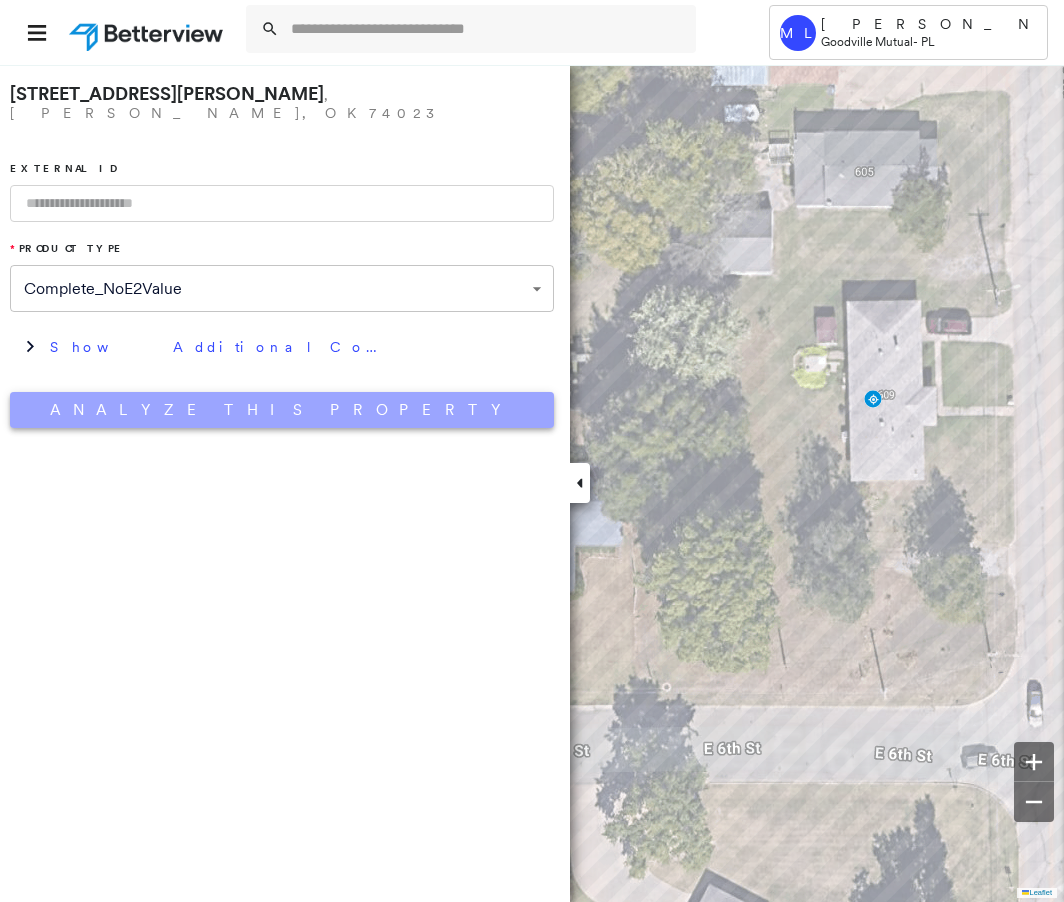 click on "Analyze This Property" at bounding box center (282, 410) 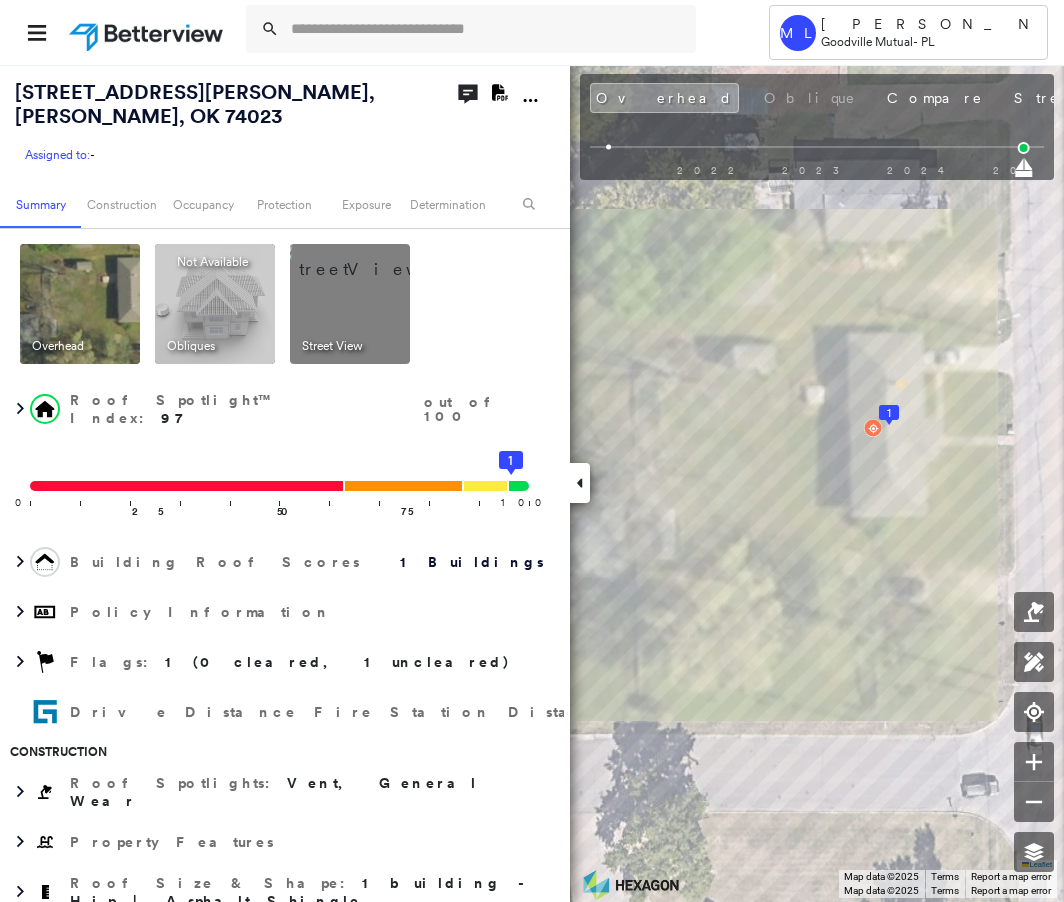 click 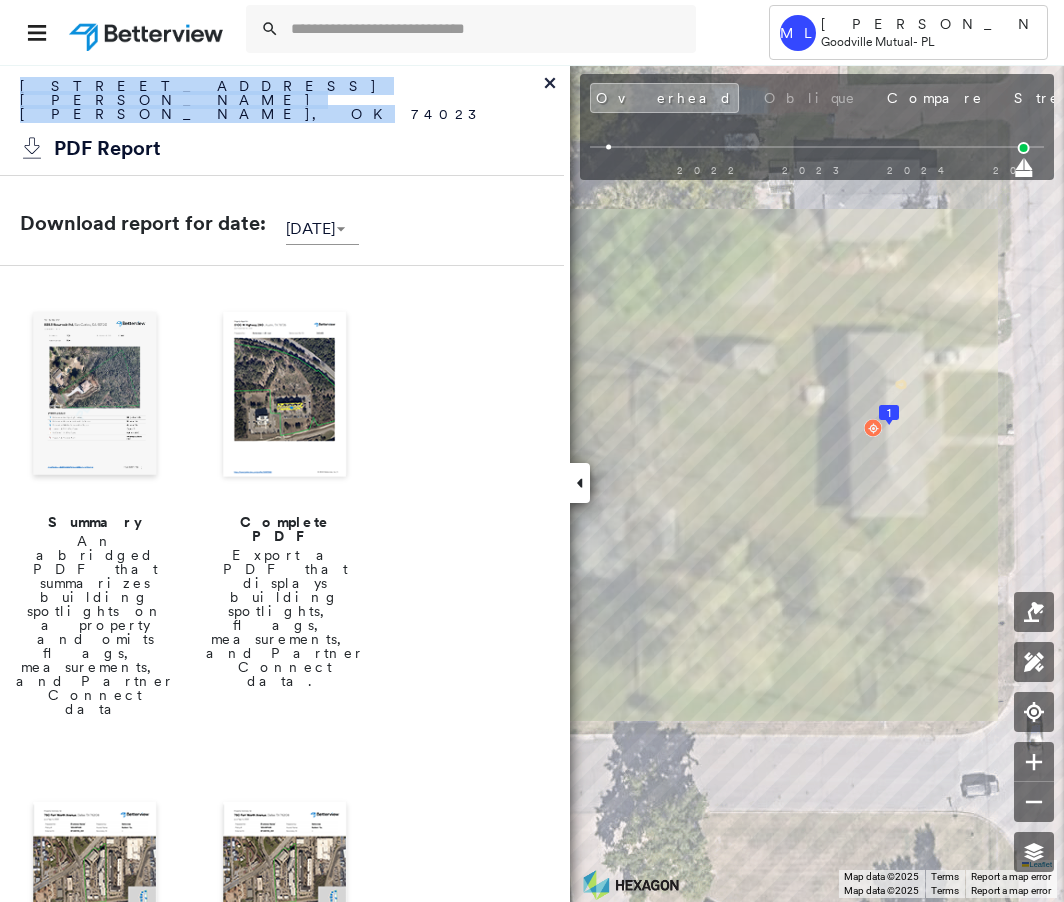 drag, startPoint x: 287, startPoint y: 87, endPoint x: -5, endPoint y: 90, distance: 292.0154 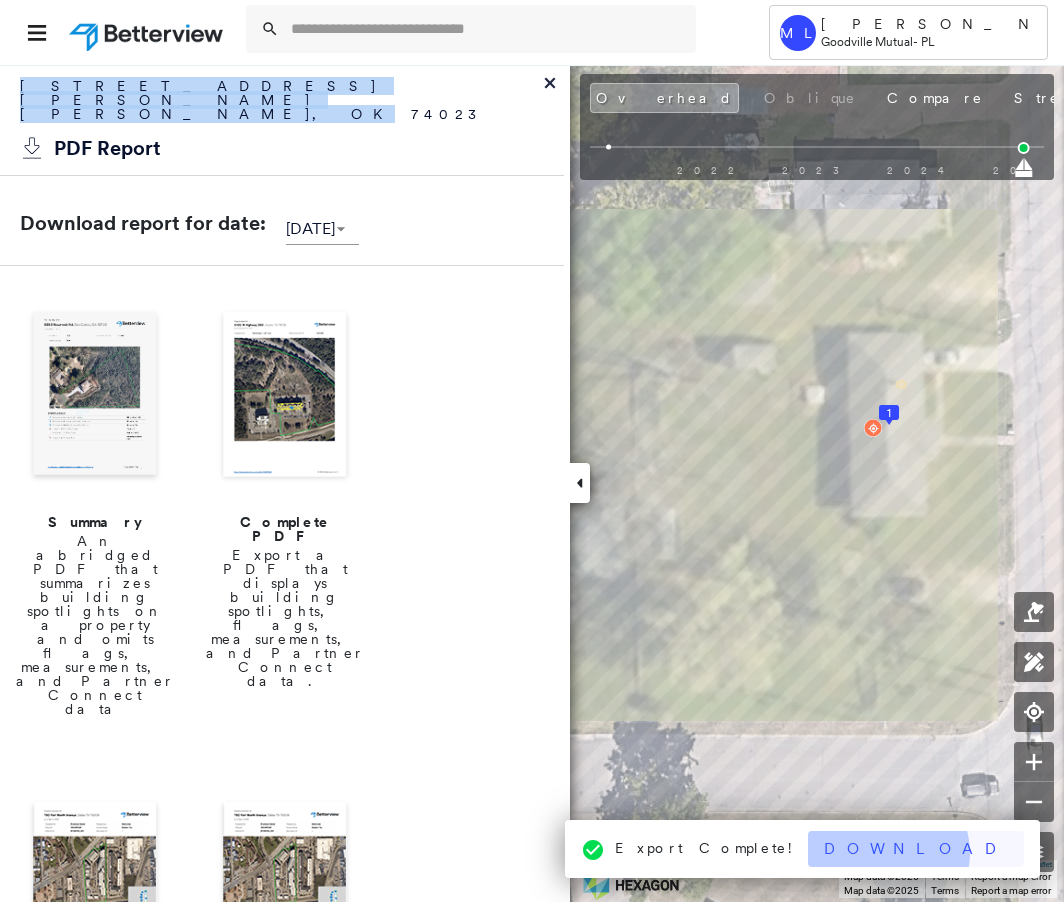 click on "Download" at bounding box center [916, 849] 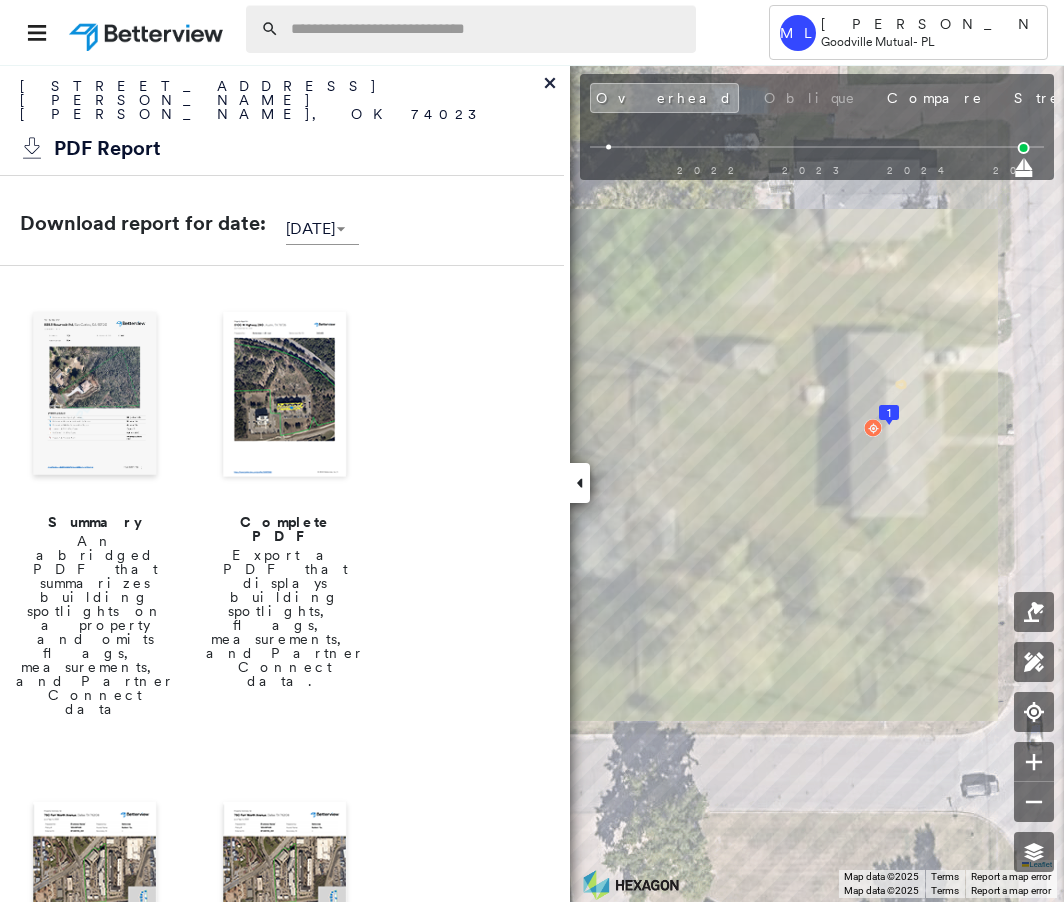 click at bounding box center (487, 29) 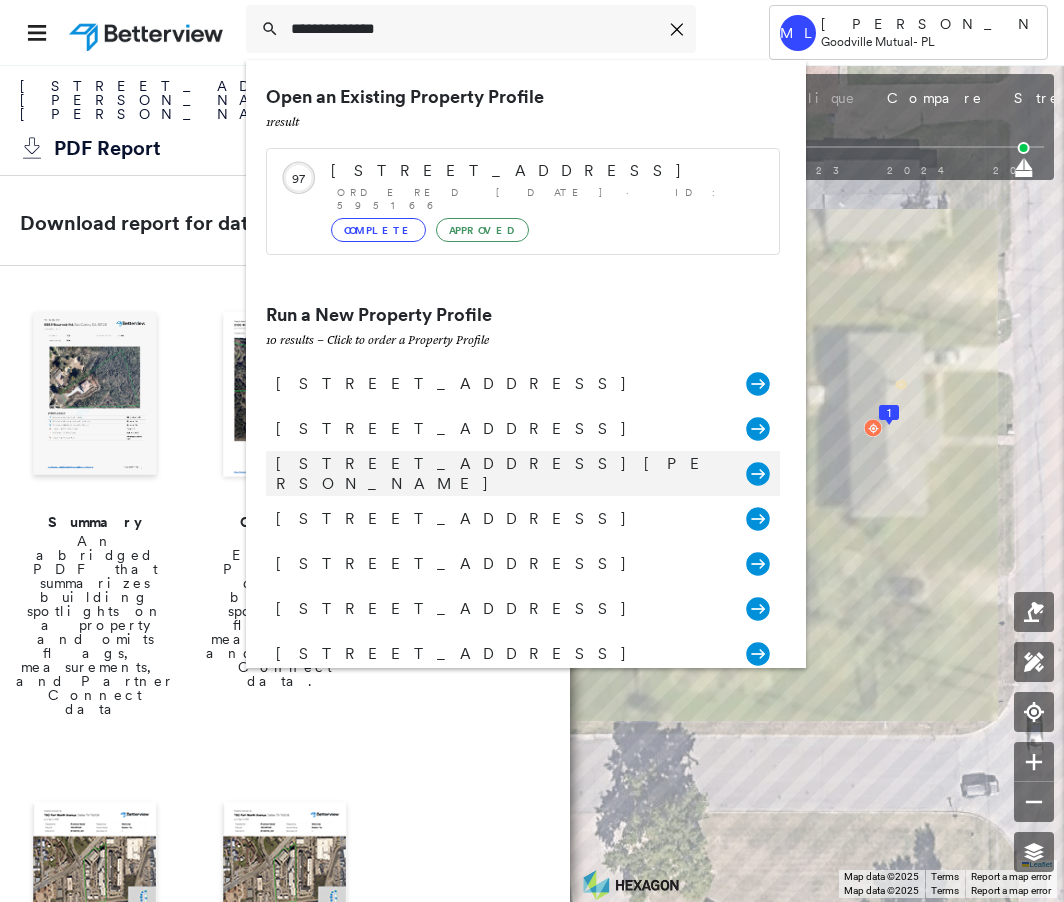 type on "**********" 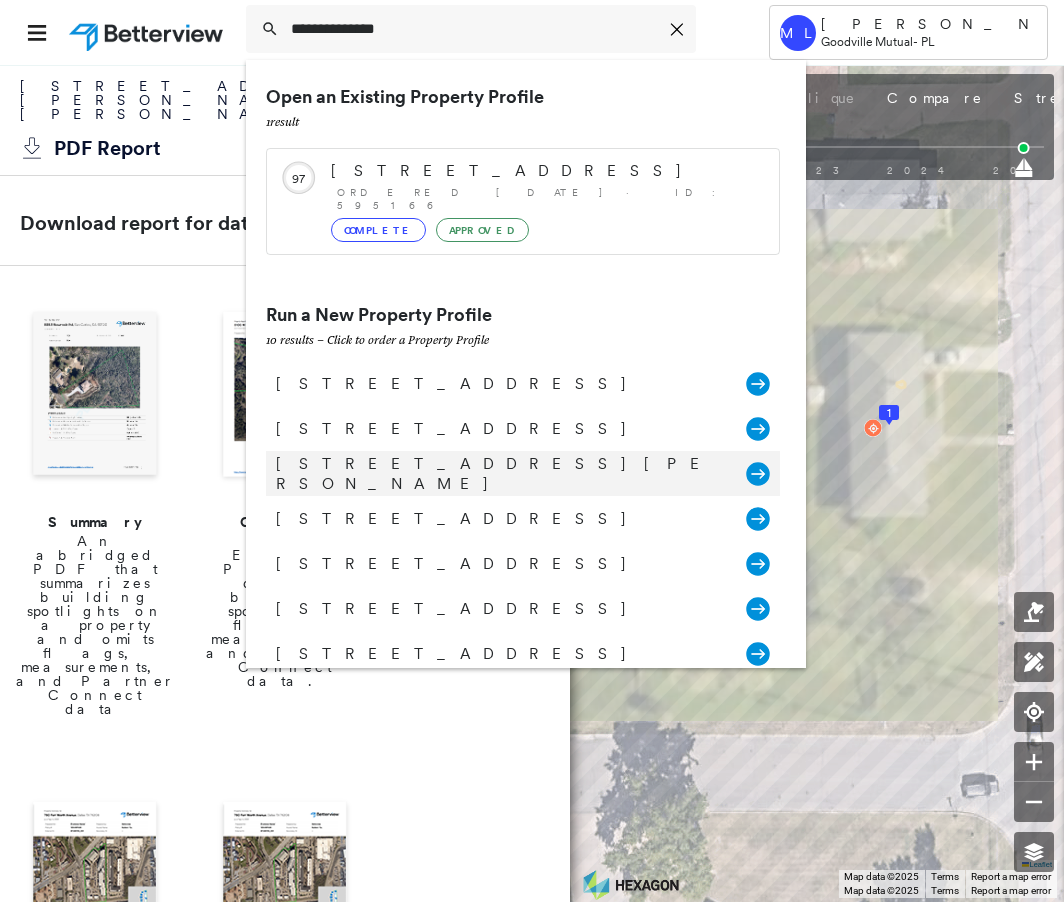 click on "[STREET_ADDRESS][PERSON_NAME]" at bounding box center [501, 474] 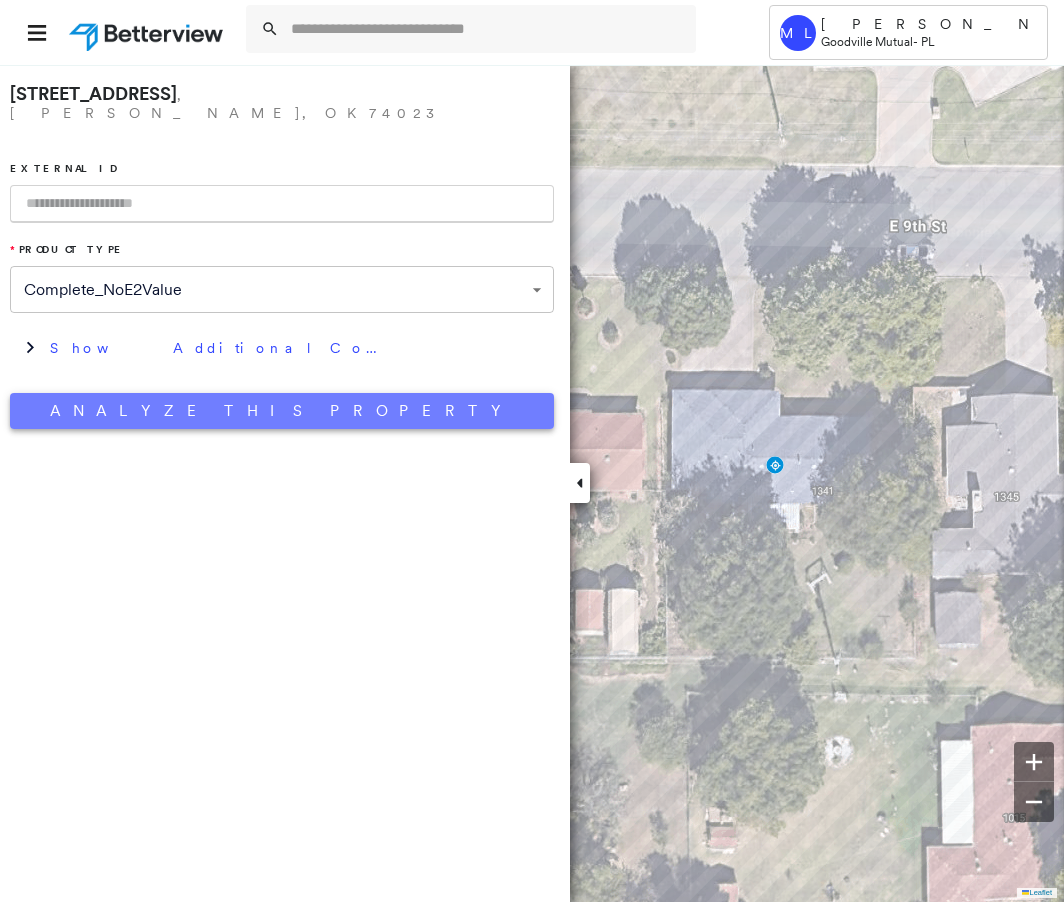click on "Analyze This Property" at bounding box center (282, 411) 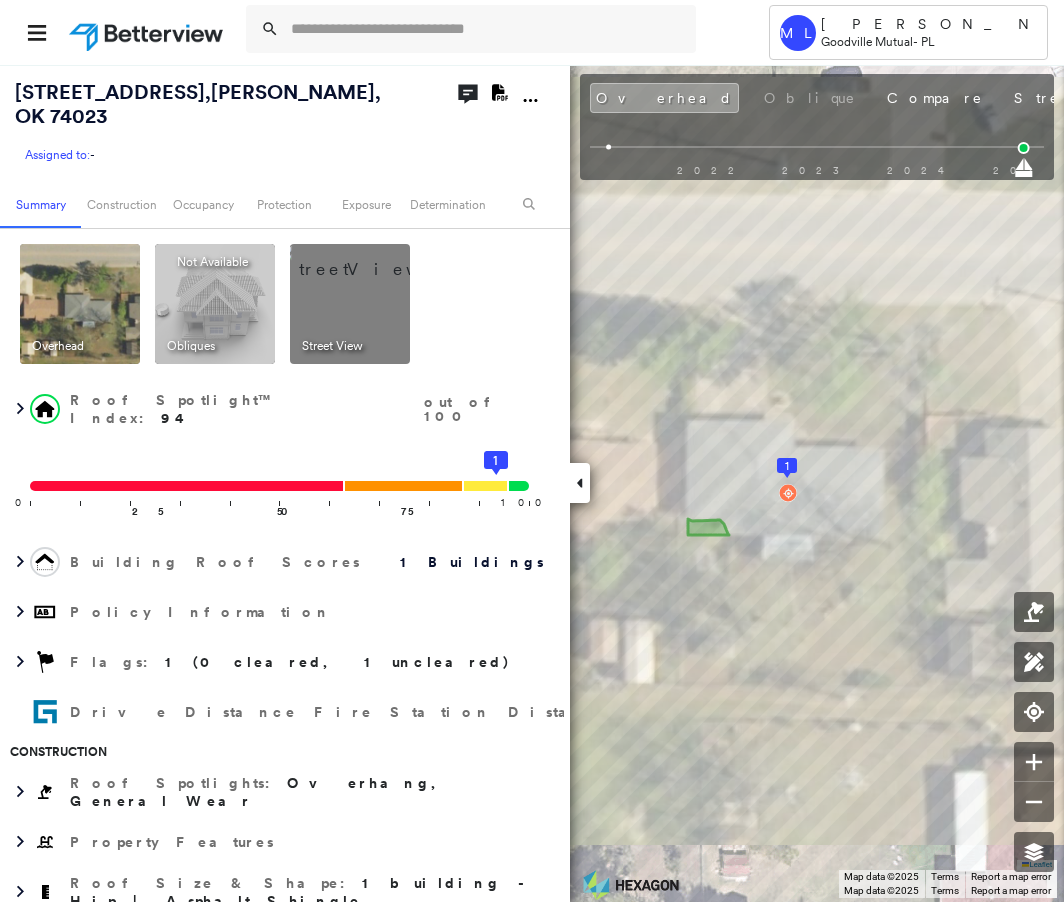 click 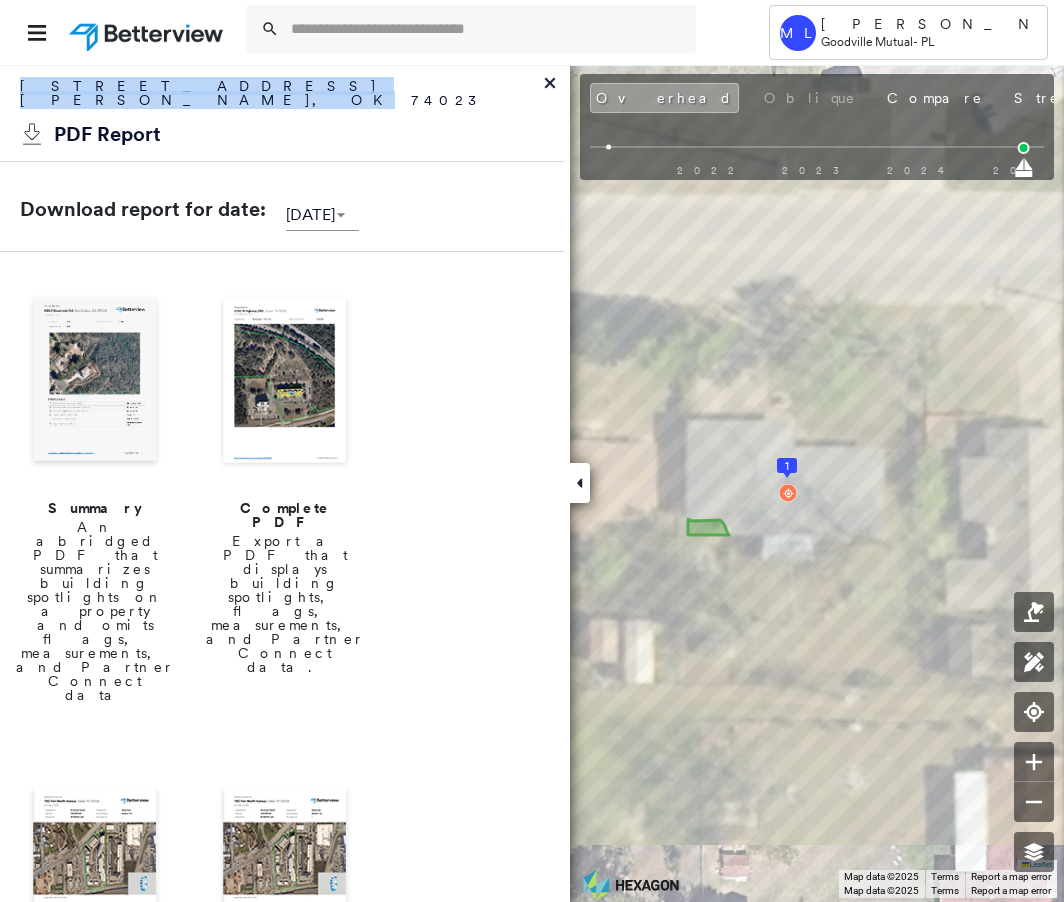 drag, startPoint x: 257, startPoint y: 84, endPoint x: -3, endPoint y: 90, distance: 260.0692 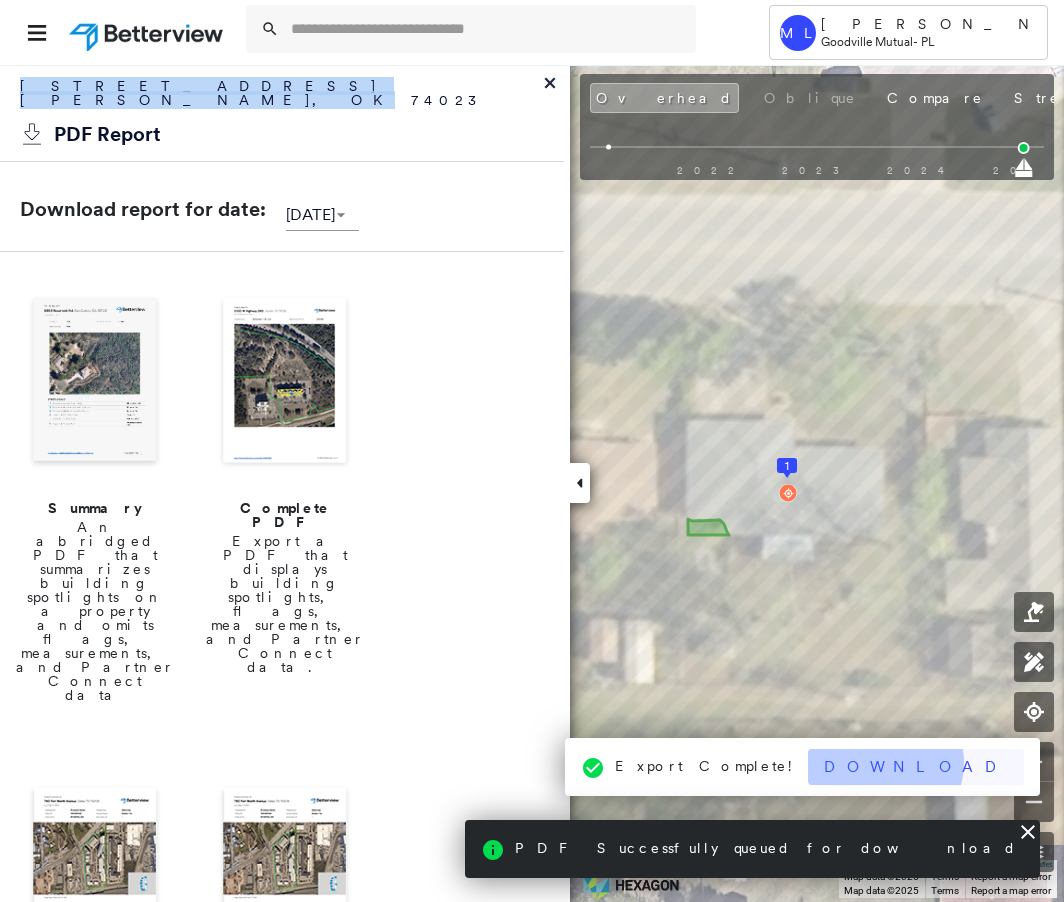 click on "Download" at bounding box center (916, 767) 